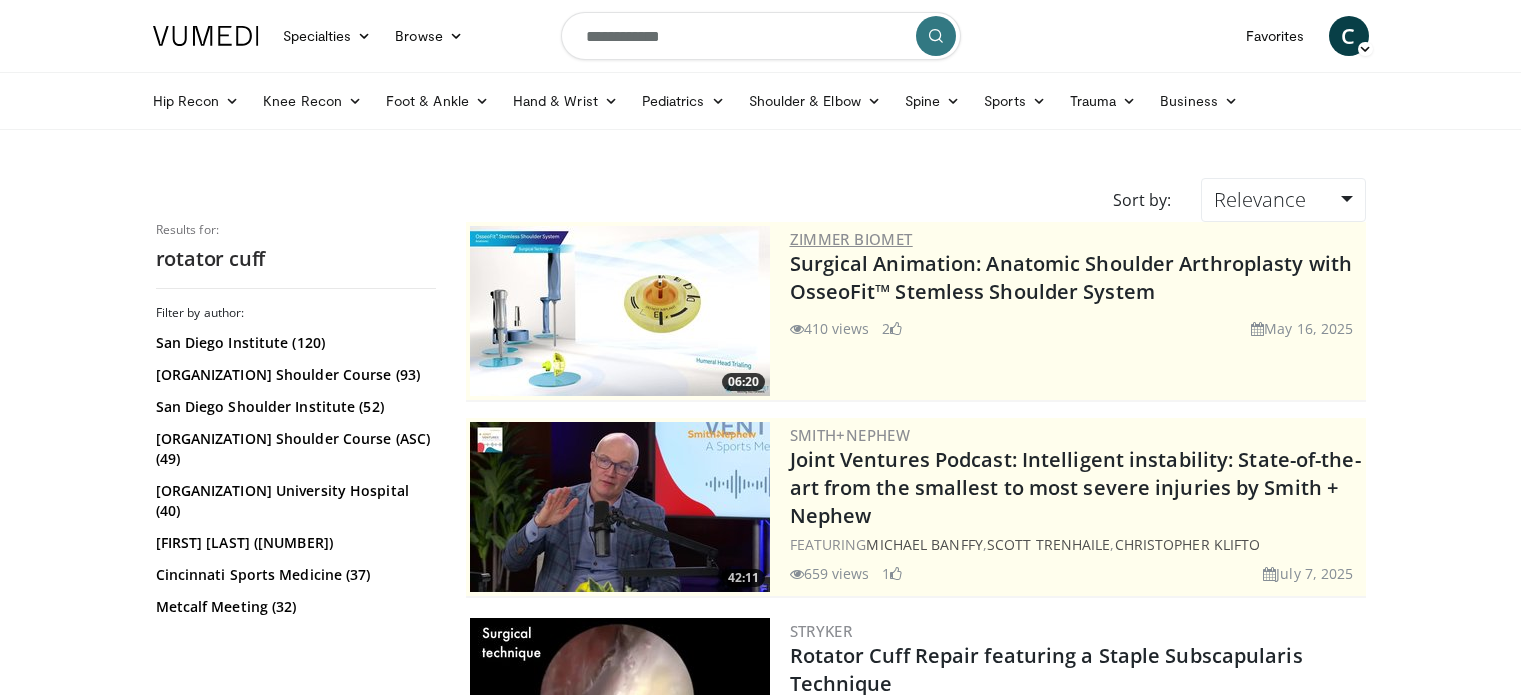 scroll, scrollTop: 0, scrollLeft: 0, axis: both 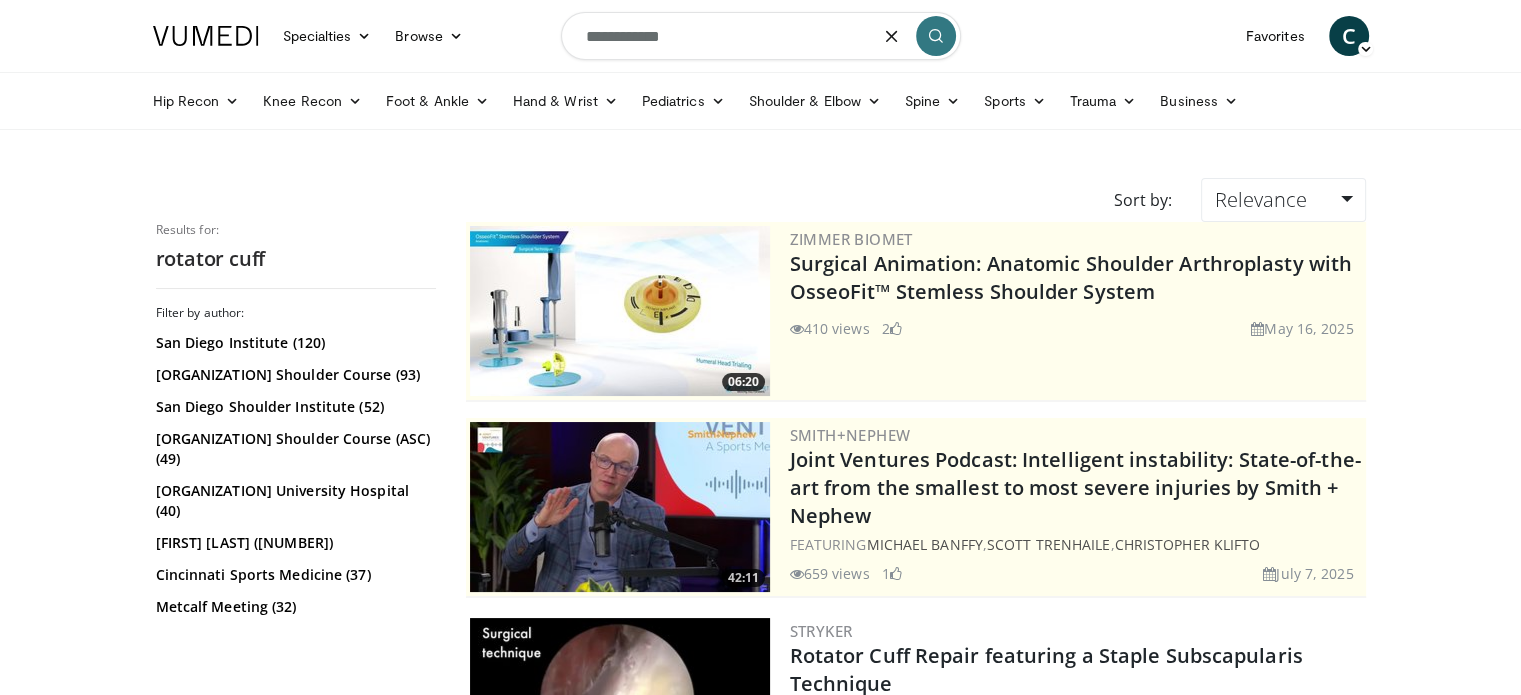 click on "**********" at bounding box center (761, 36) 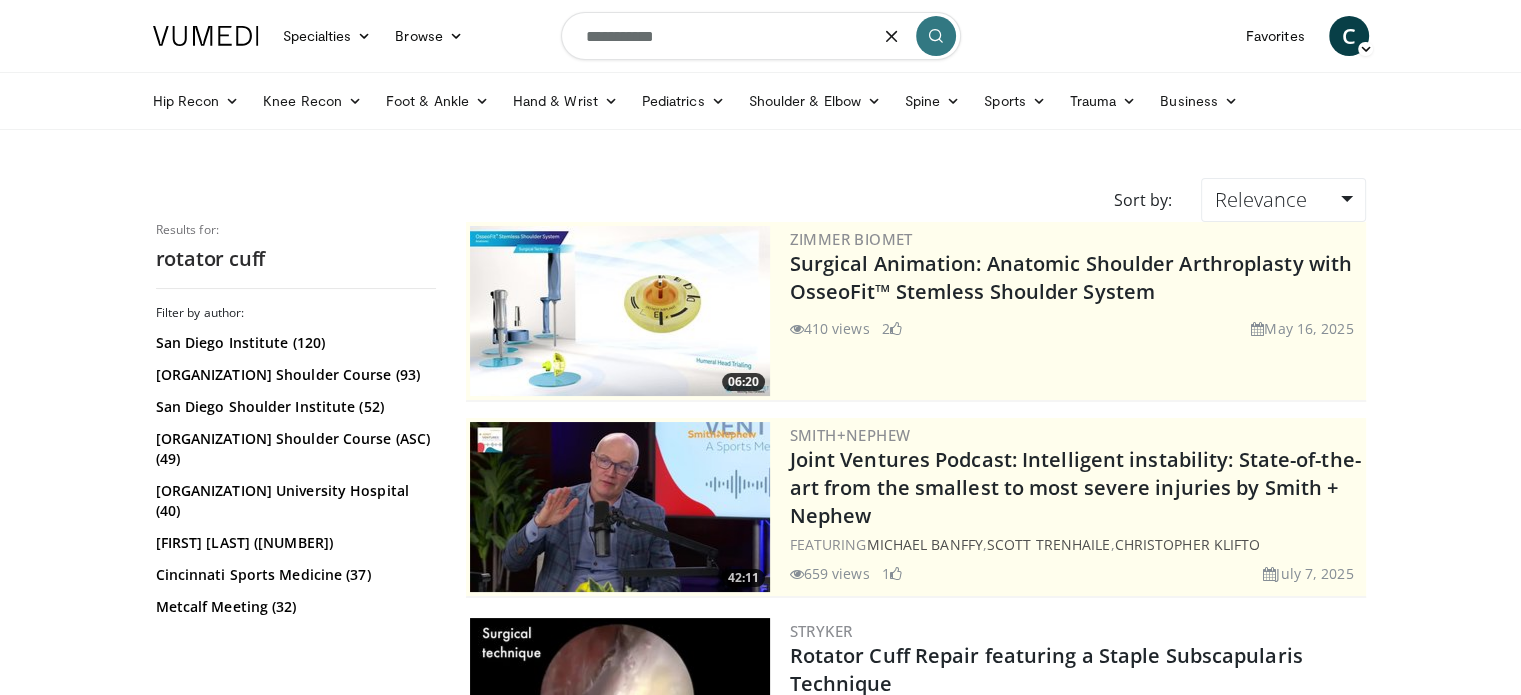 type on "**********" 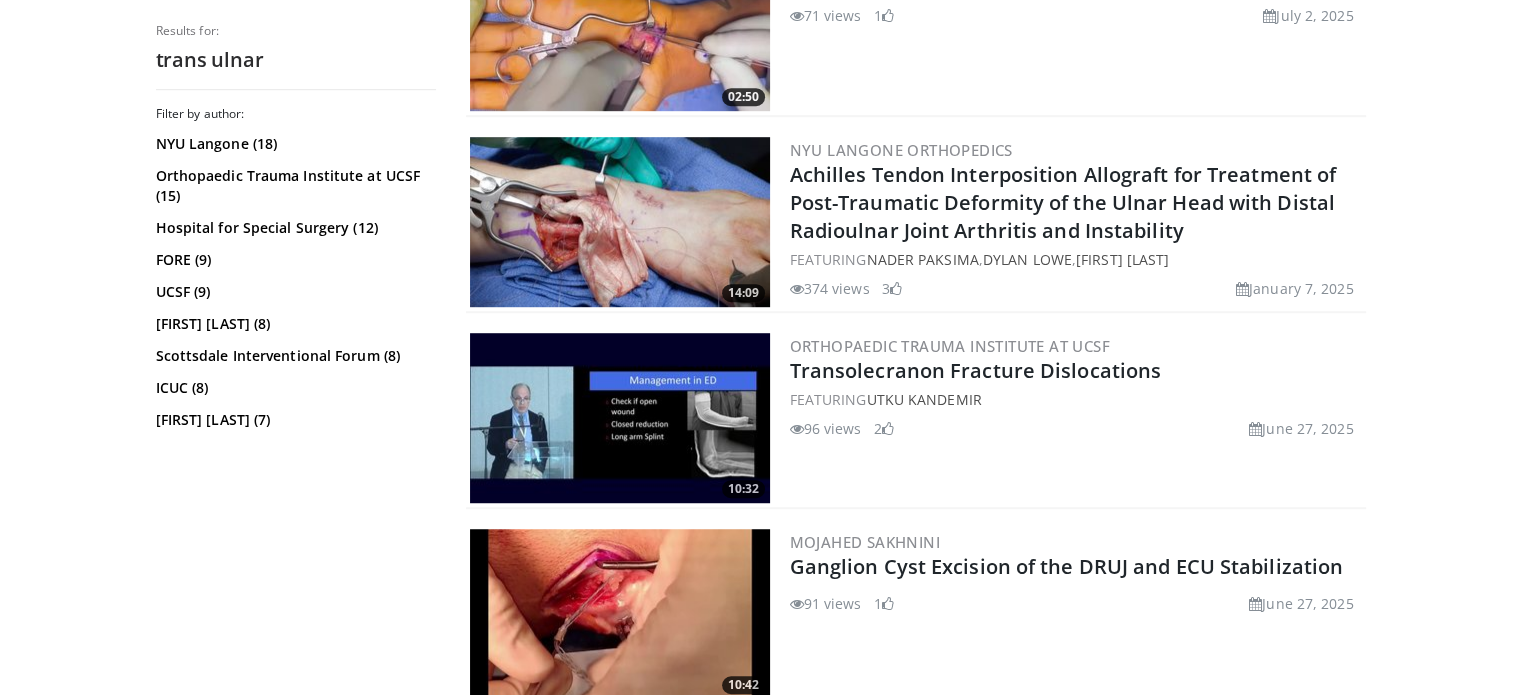 scroll, scrollTop: 1400, scrollLeft: 0, axis: vertical 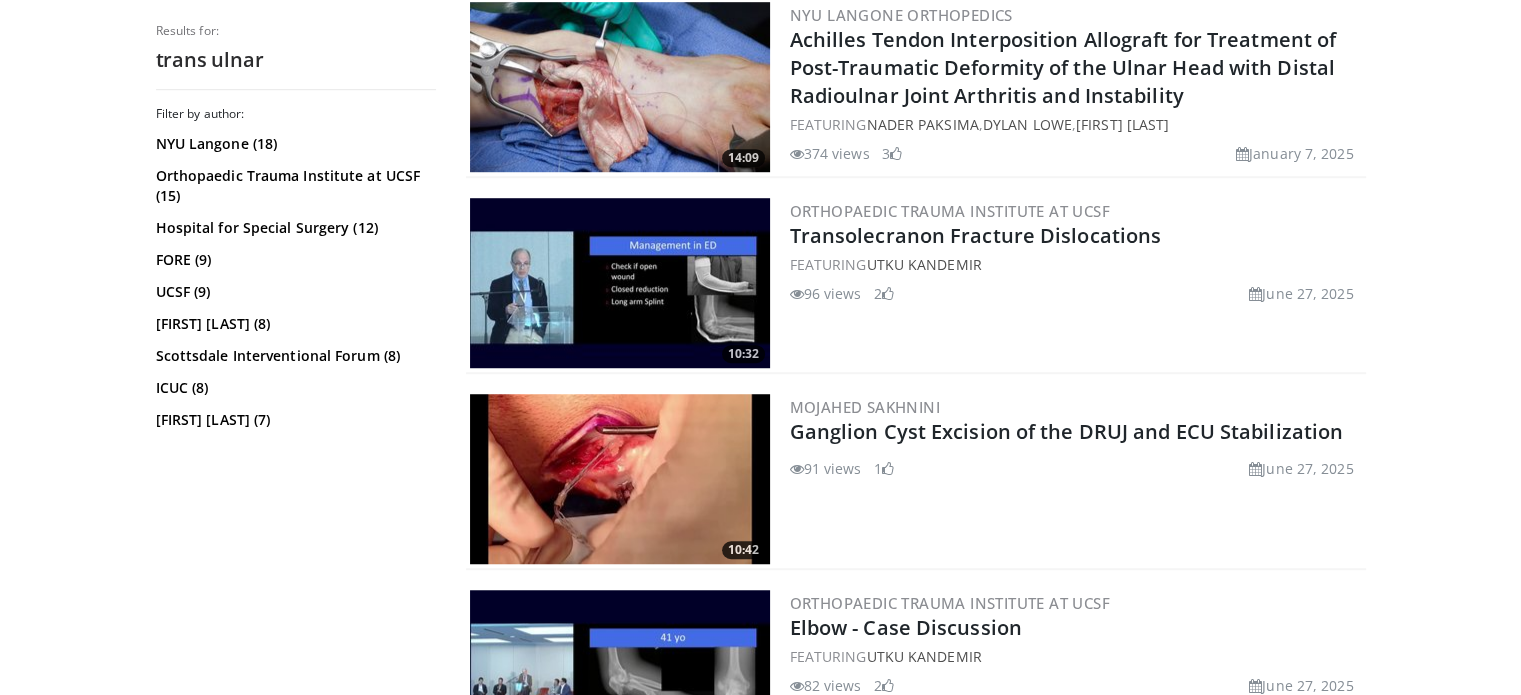 click at bounding box center [620, 283] 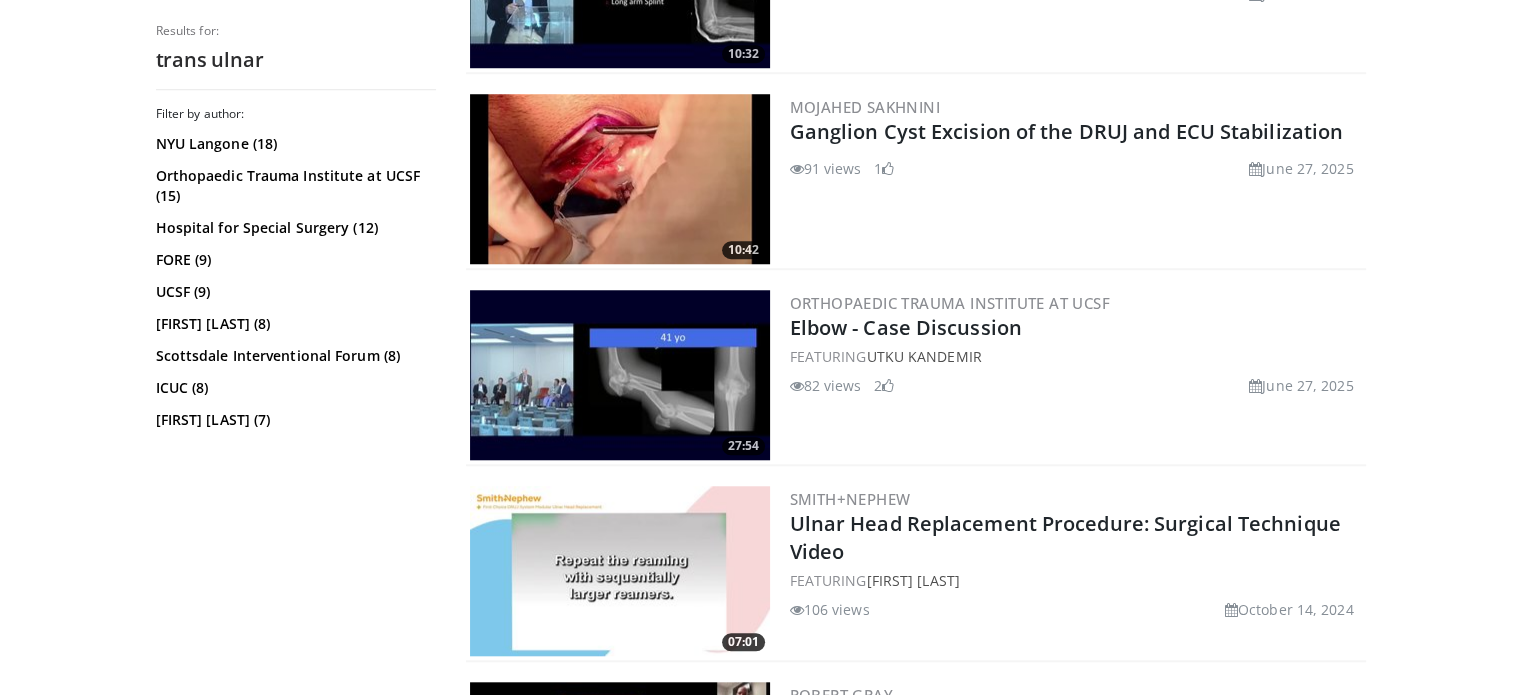 scroll, scrollTop: 1800, scrollLeft: 0, axis: vertical 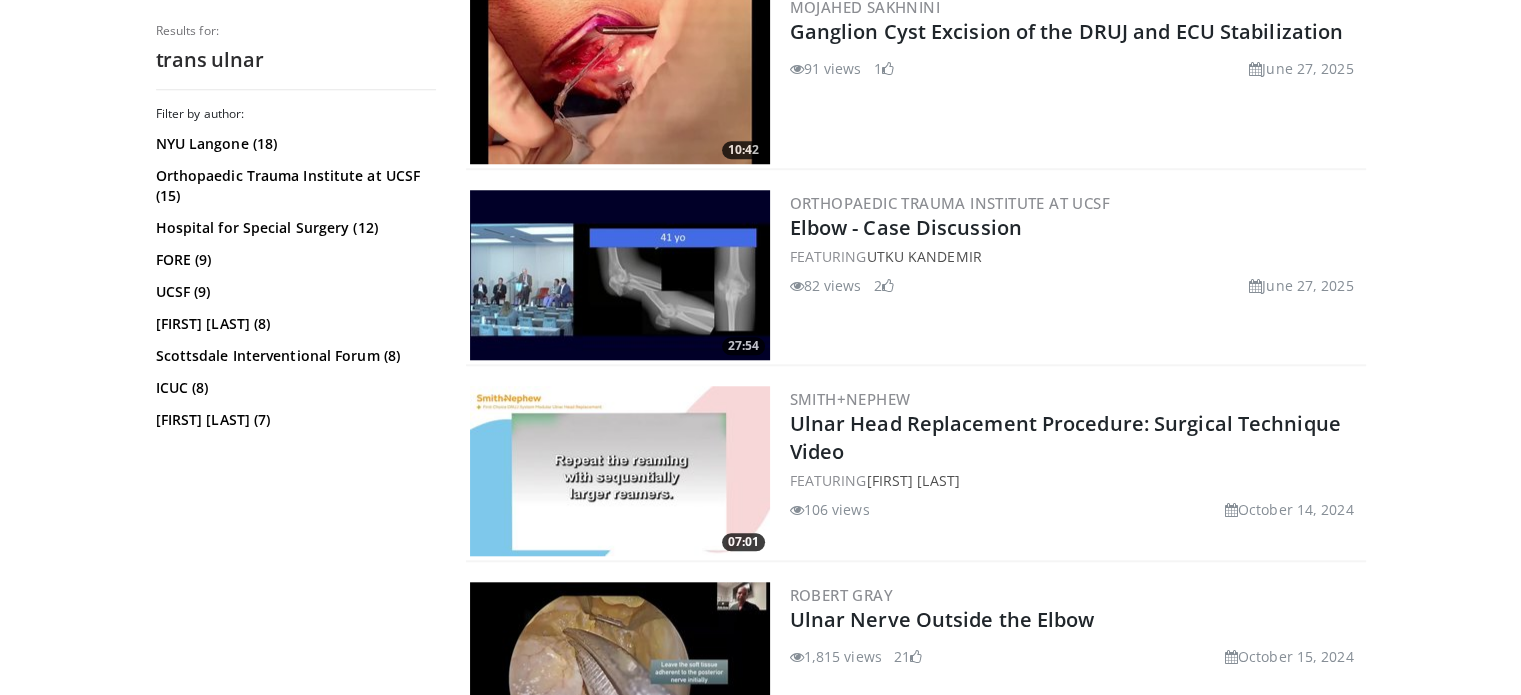 click at bounding box center [620, 275] 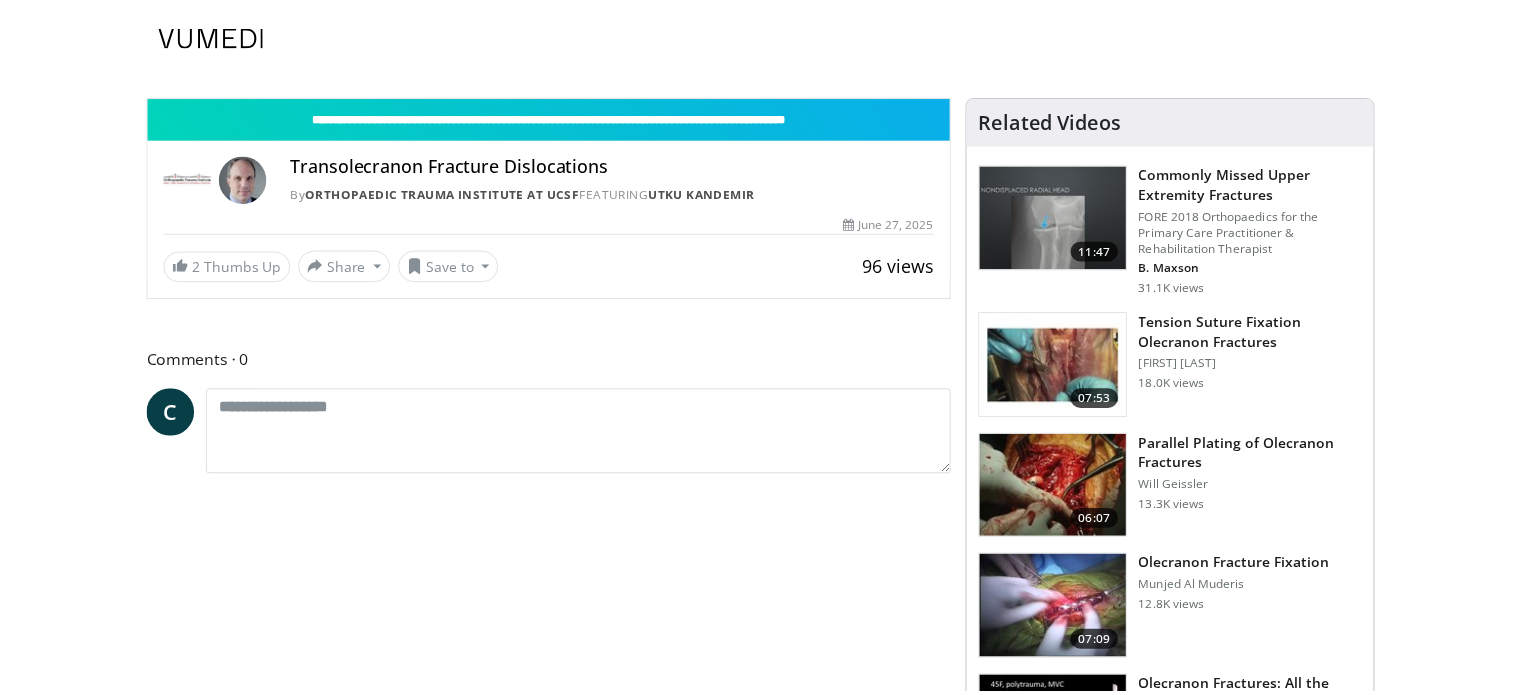 scroll, scrollTop: 0, scrollLeft: 0, axis: both 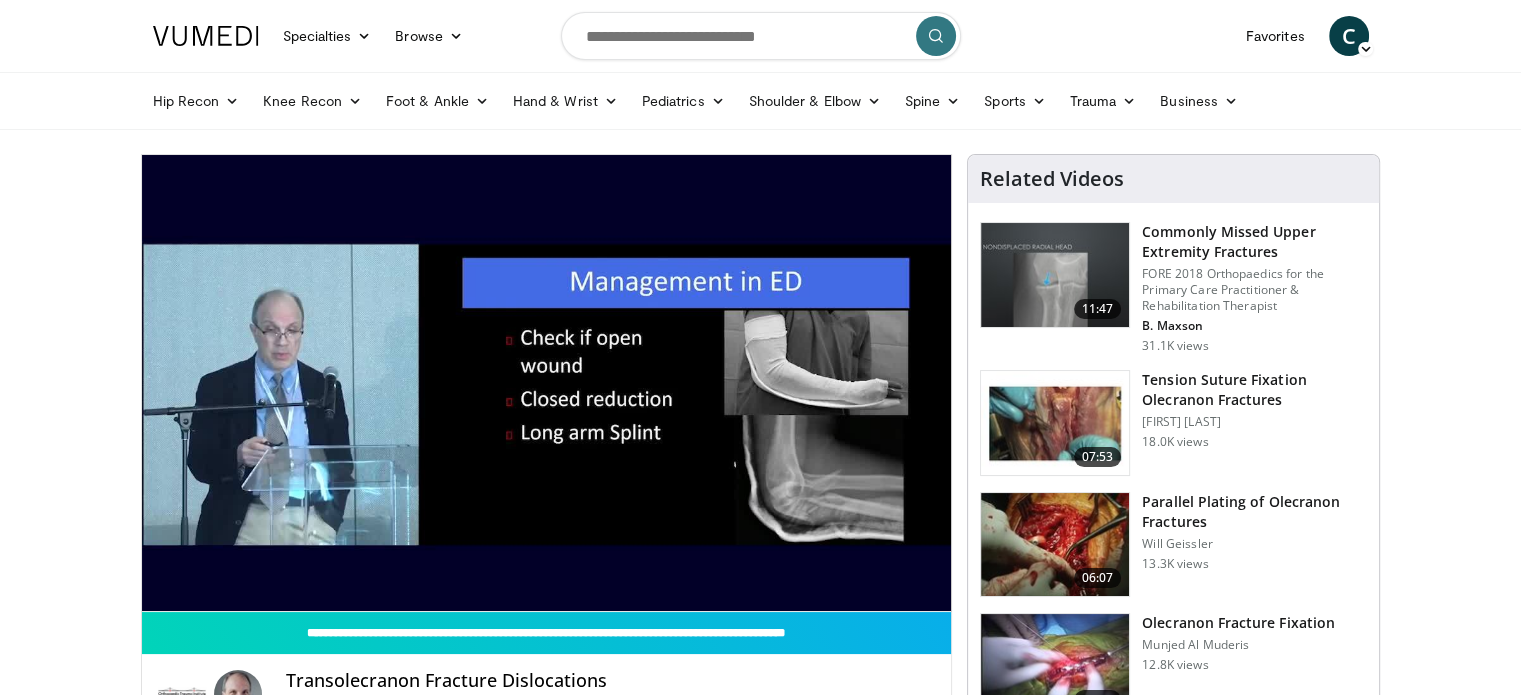 click on "Specialties
Adult & Family Medicine
Allergy, Asthma, Immunology
Anesthesiology
Cardiology
Dental
Dermatology
Endocrinology
Gastroenterology & Hepatology
General Surgery
Hematology & Oncology
Infectious Disease
Nephrology
Neurology
Neurosurgery
Obstetrics & Gynecology
Ophthalmology
Oral Maxillofacial
Orthopaedics
Otolaryngology
Pediatrics
Plastic Surgery
Podiatry
Psychiatry
Pulmonology
Radiation Oncology
Radiology
Rheumatology
Urology" at bounding box center [760, 1547] 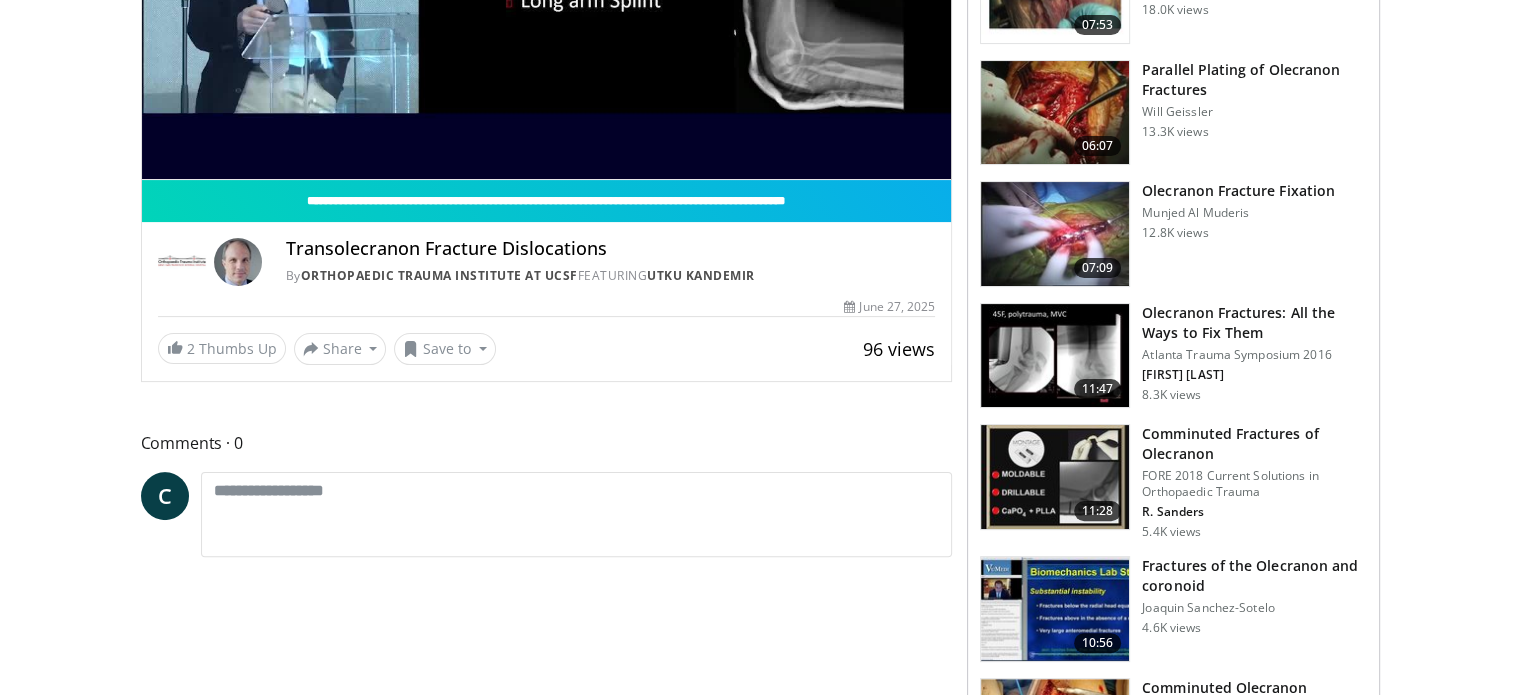 scroll, scrollTop: 0, scrollLeft: 0, axis: both 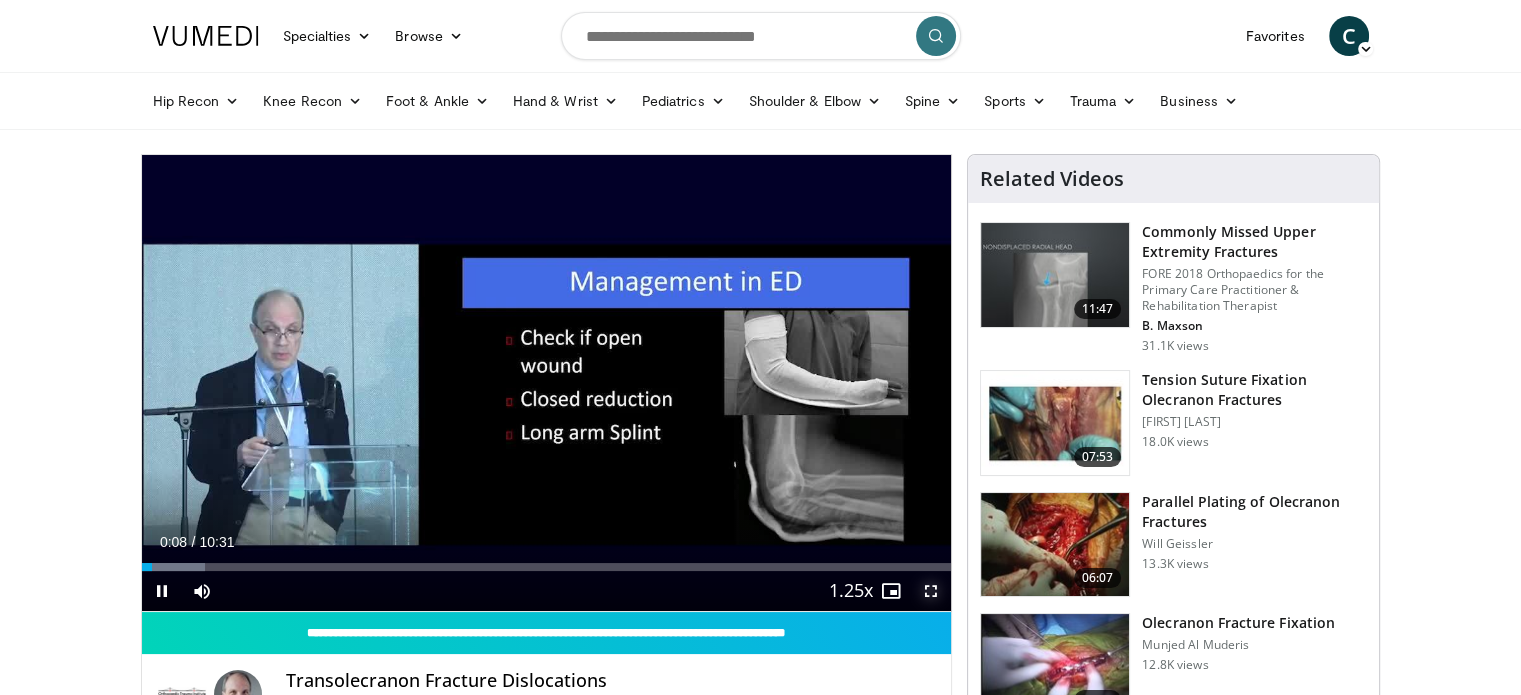 click at bounding box center (931, 591) 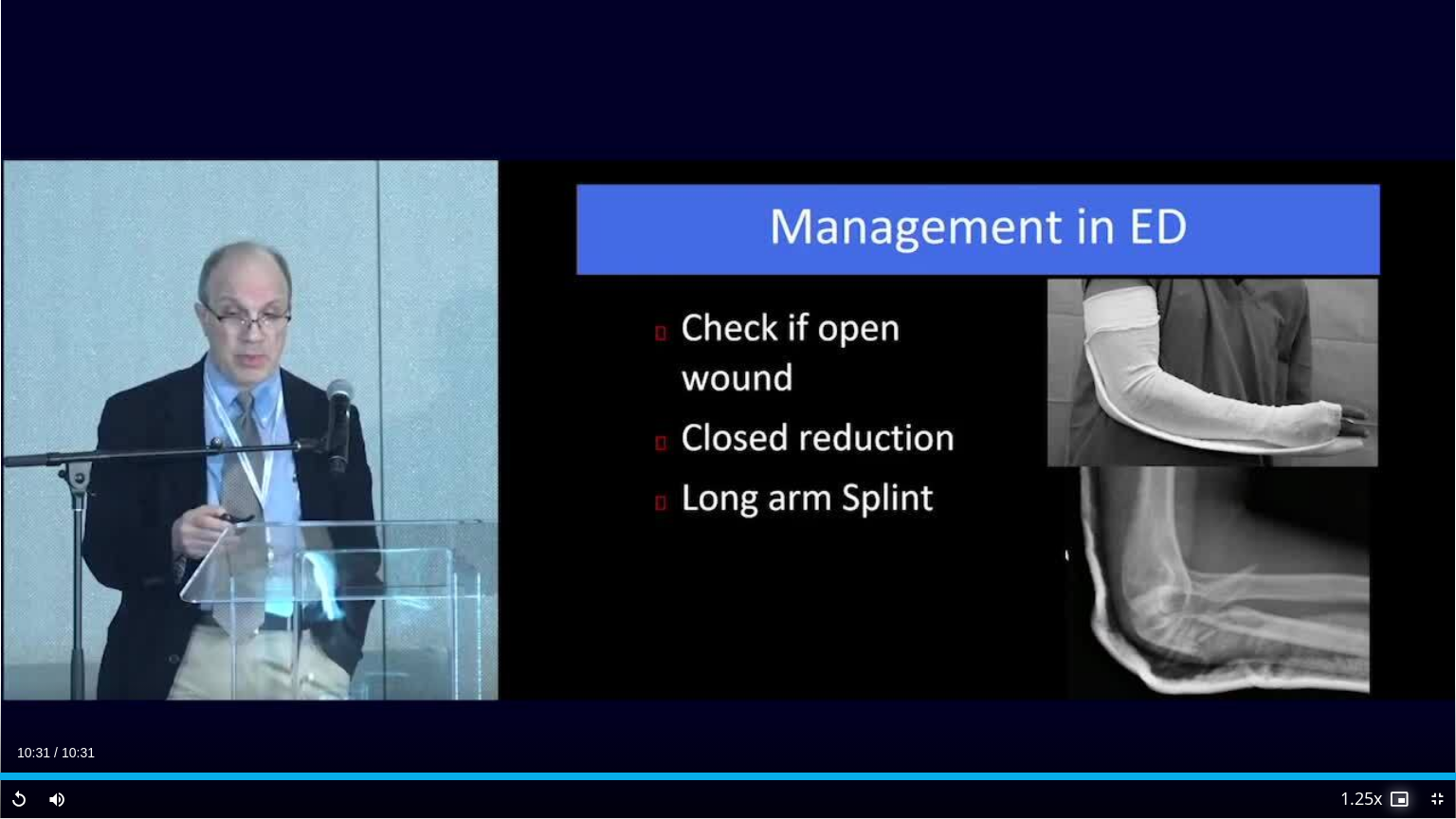 click at bounding box center [1399, 799] 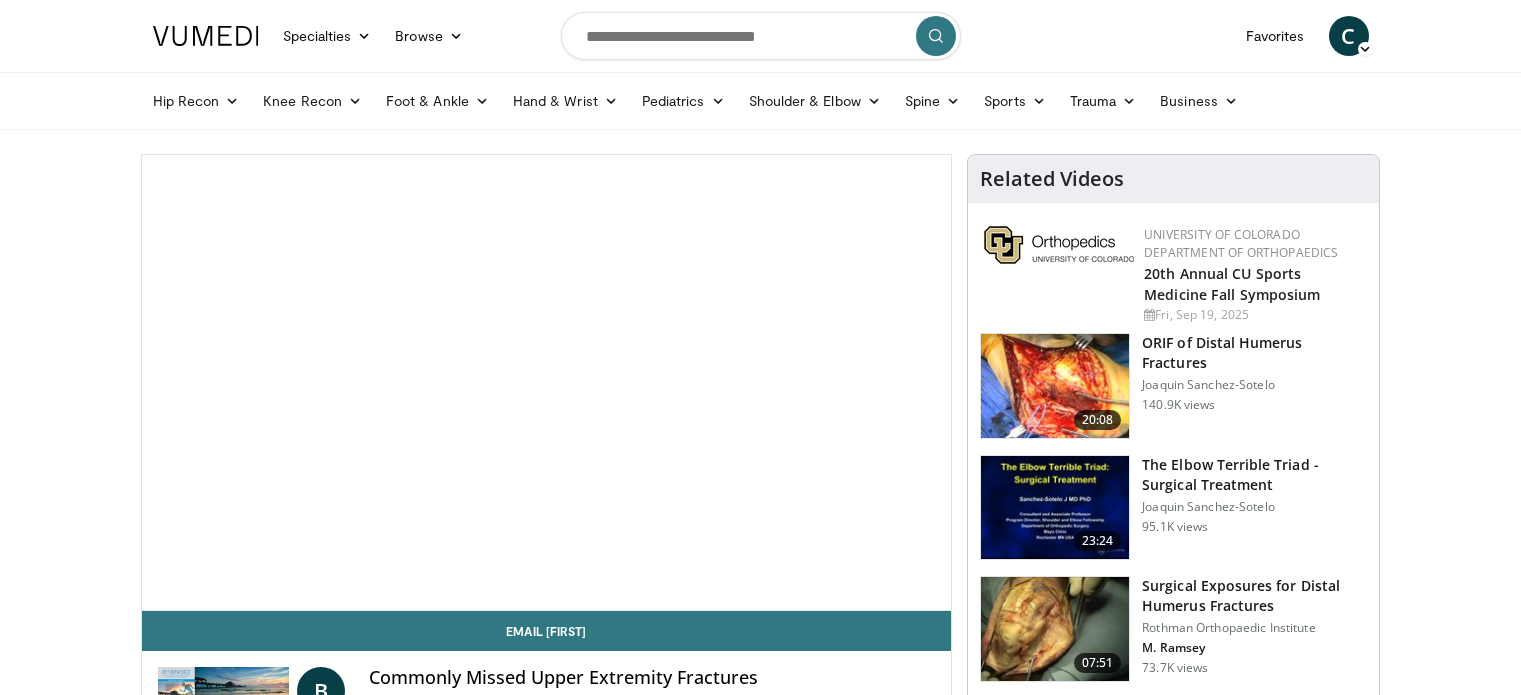 scroll, scrollTop: 0, scrollLeft: 0, axis: both 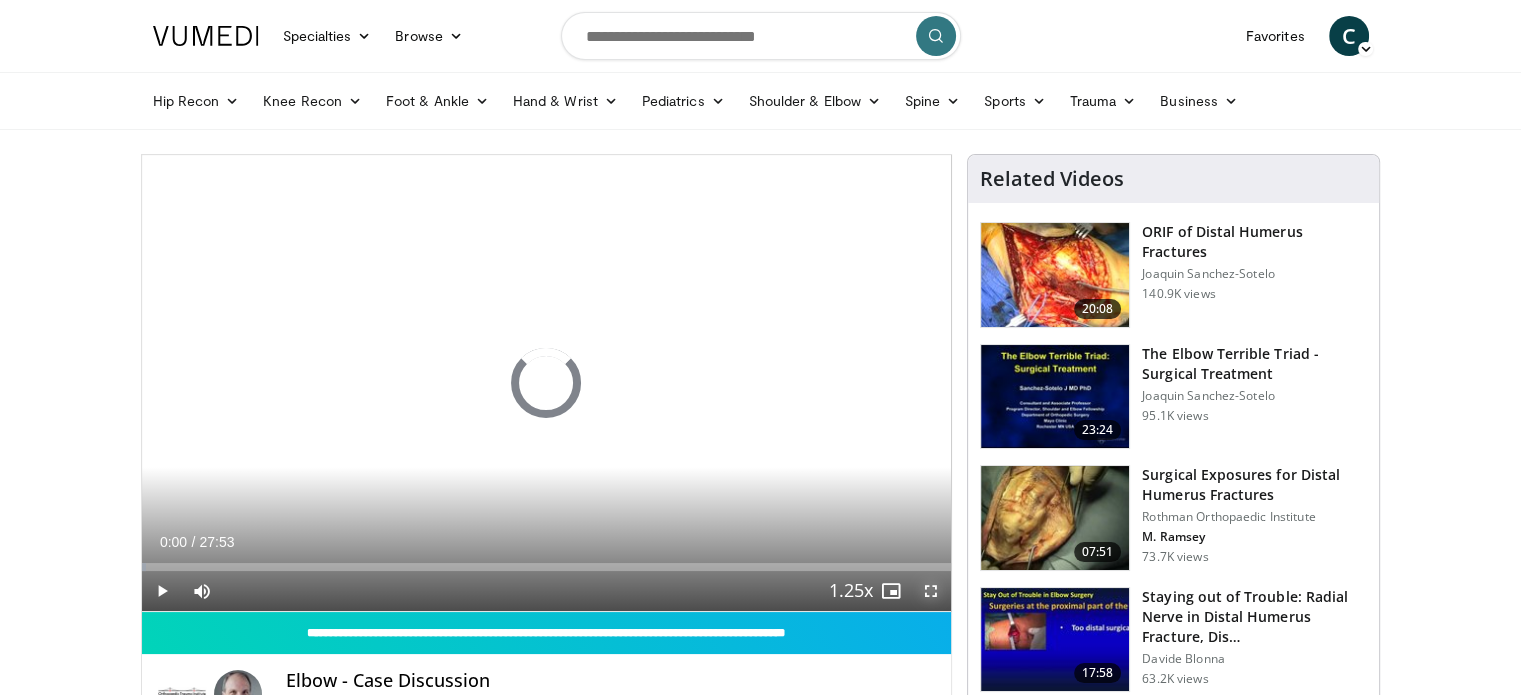 click at bounding box center [931, 591] 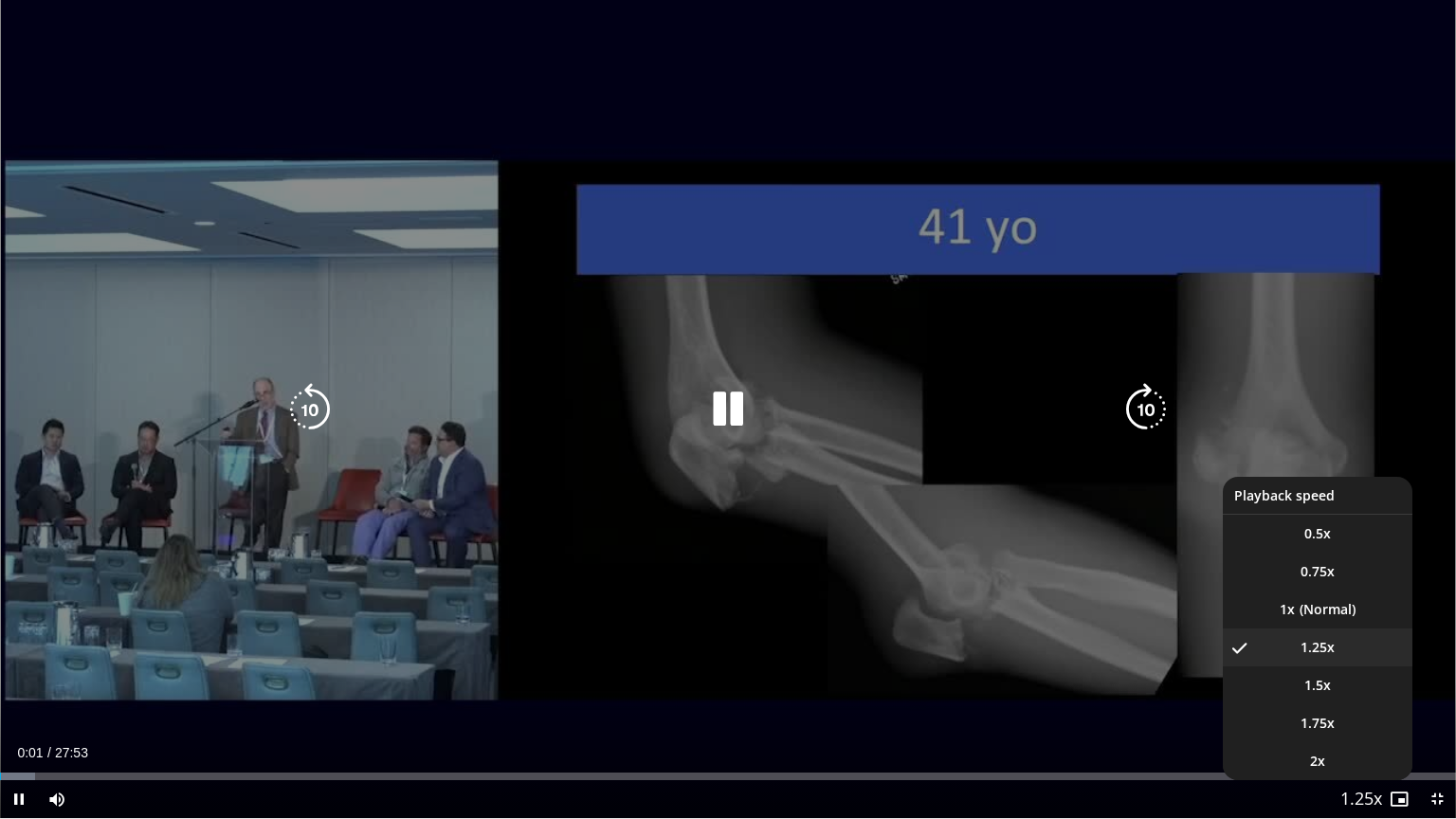 click at bounding box center (1361, 800) 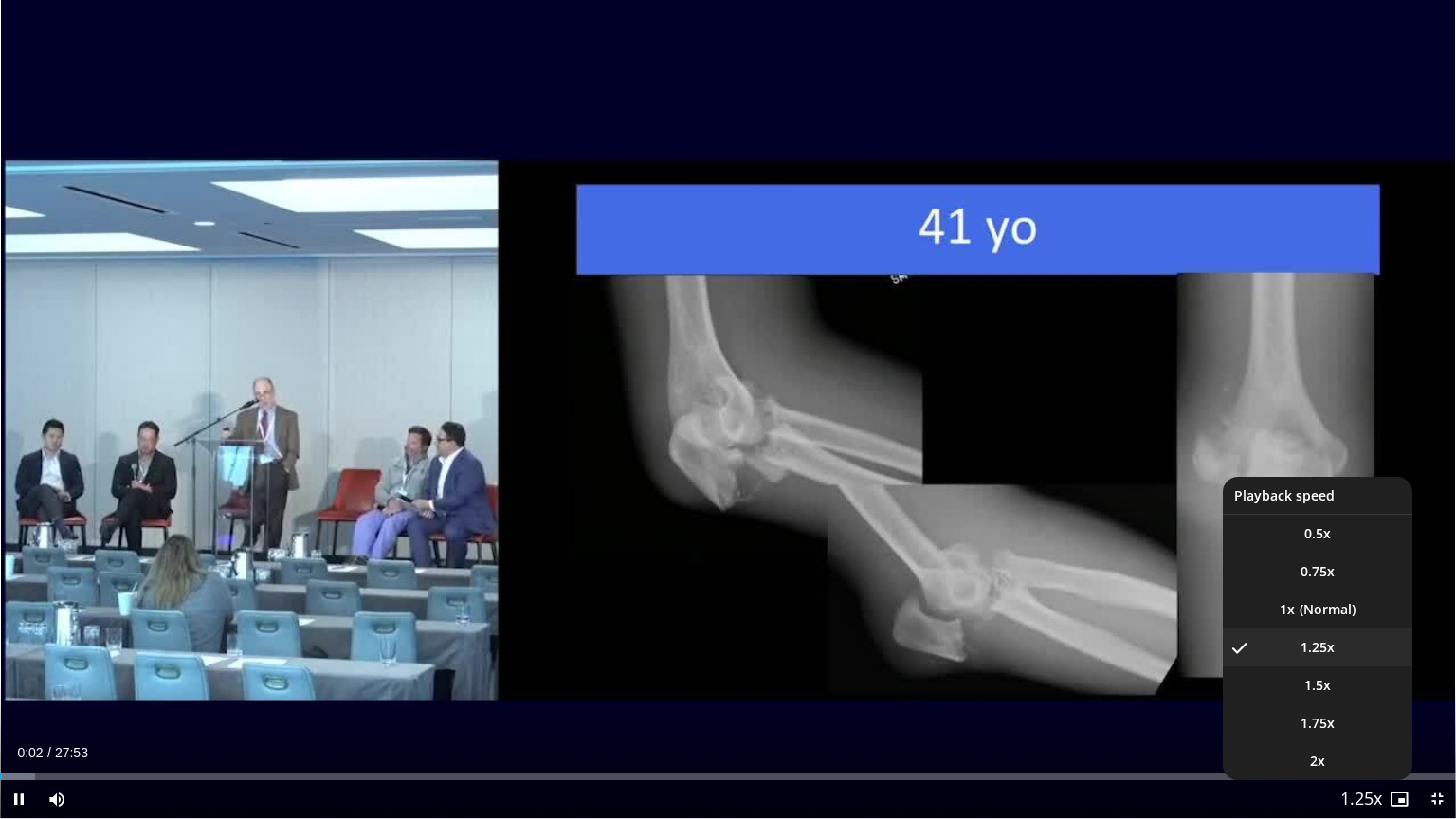 click at bounding box center [1361, 800] 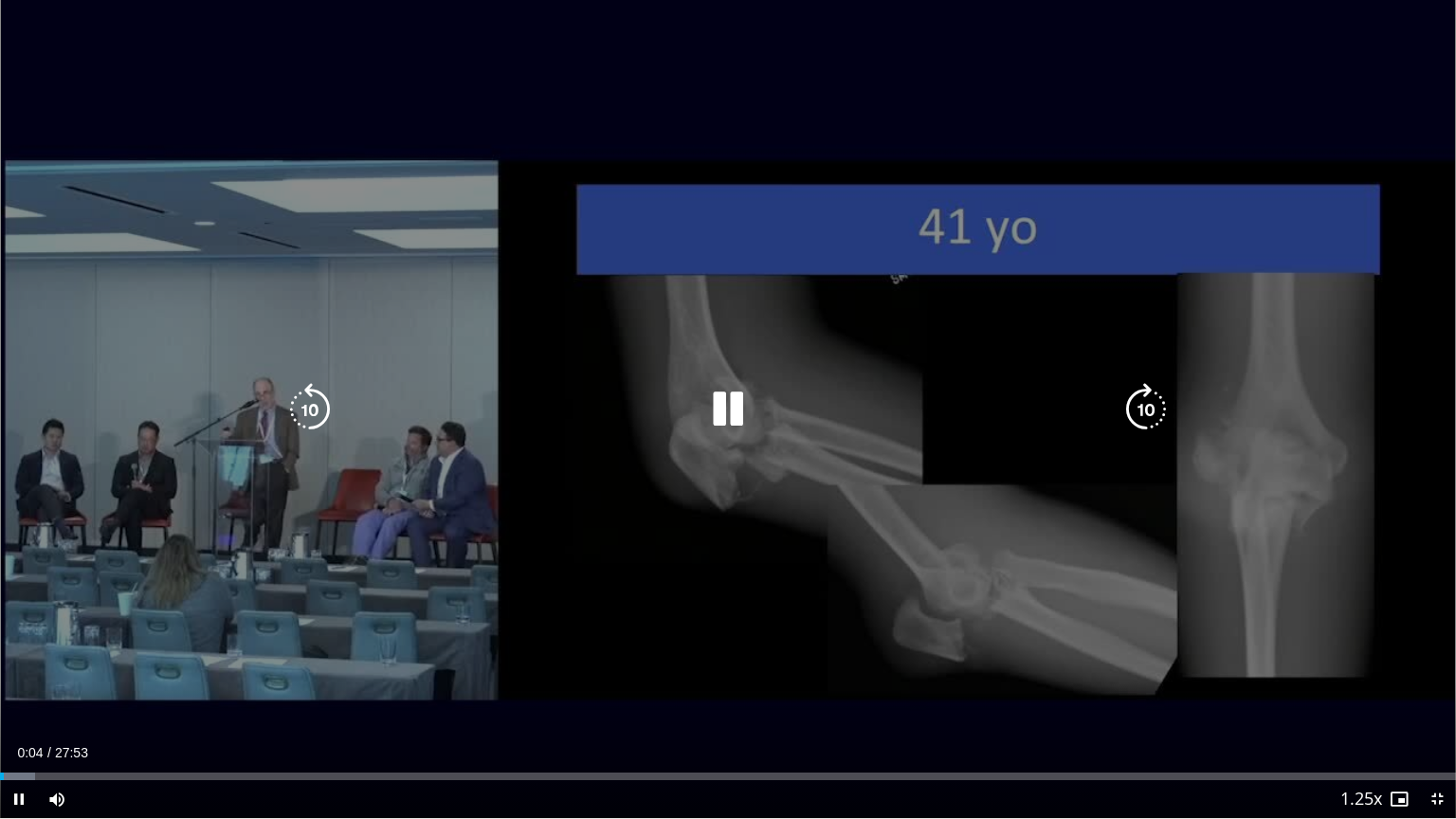 click on "**********" at bounding box center (728, 410) 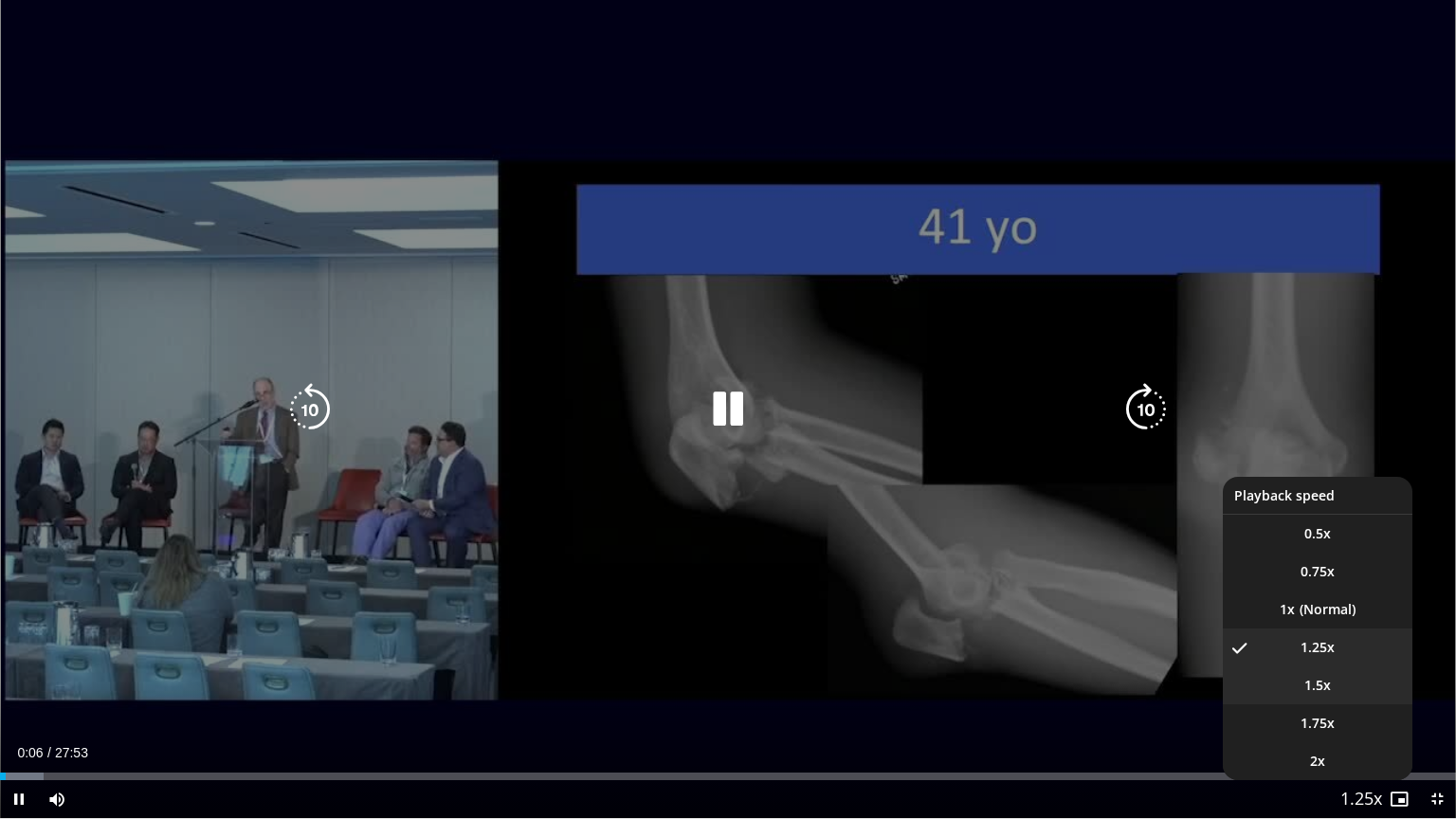 click on "1.5x" at bounding box center (1318, 685) 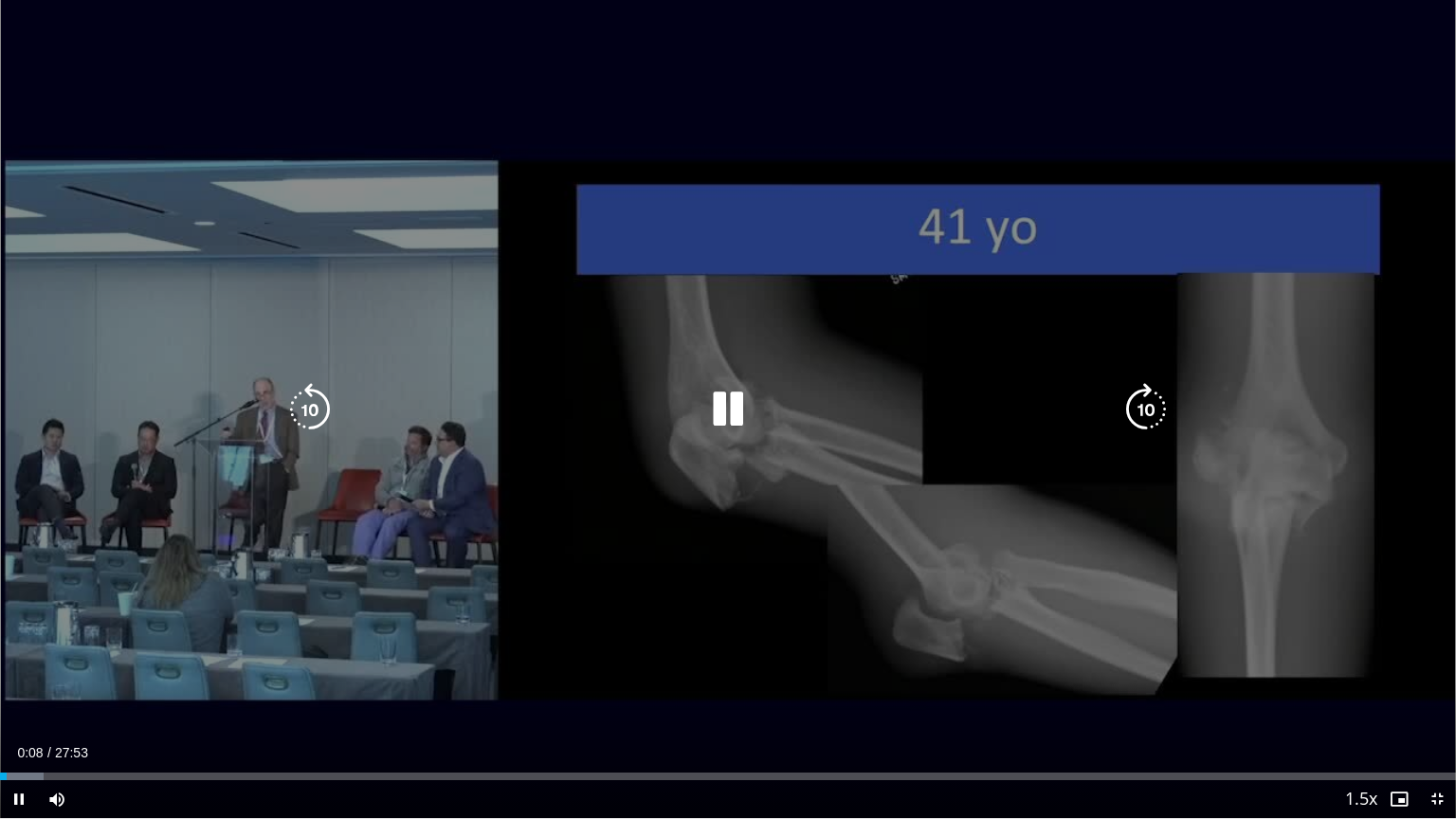 click on "10 seconds
Tap to unmute" at bounding box center (728, 409) 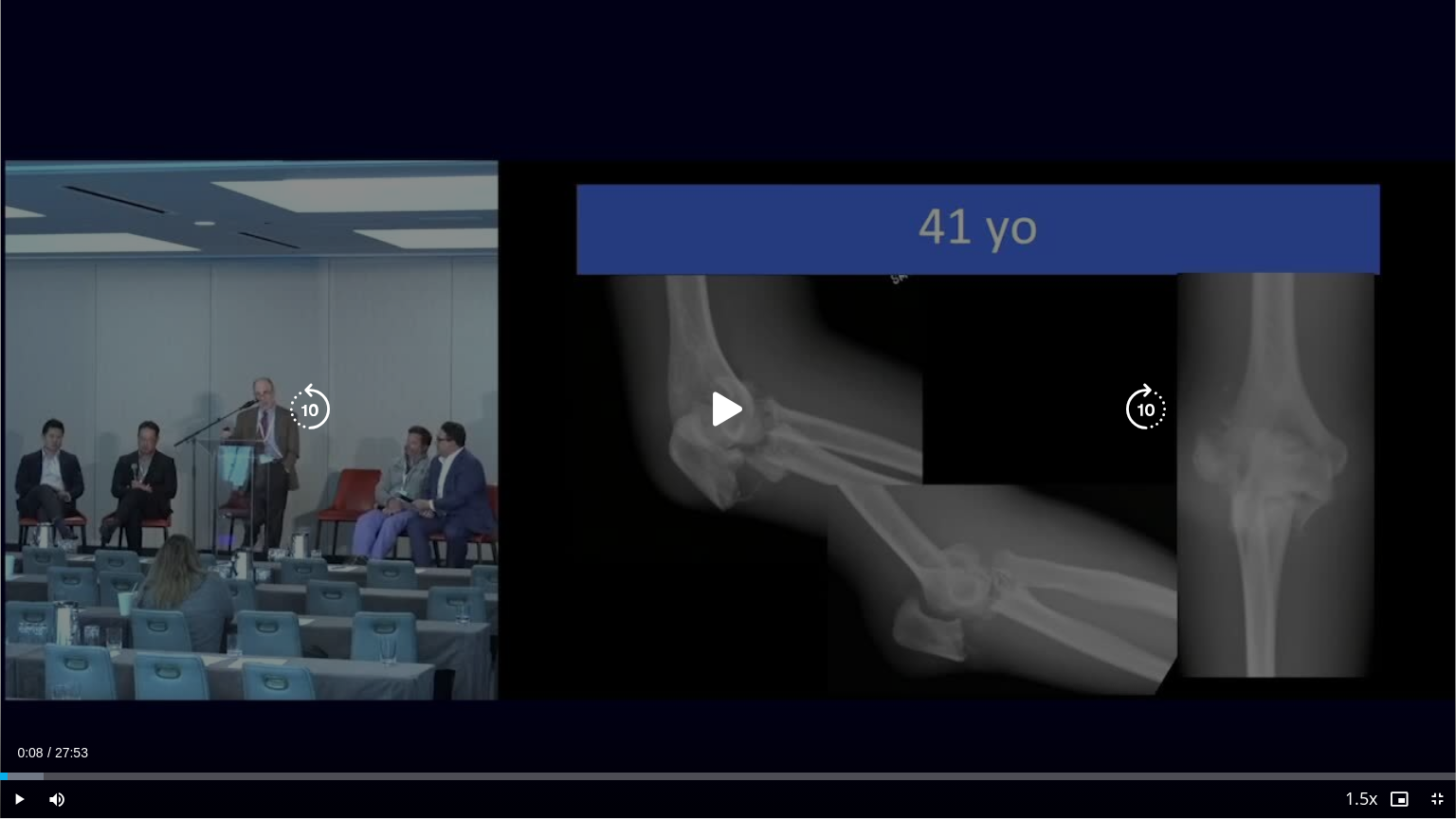 click on "10 seconds
Tap to unmute" at bounding box center [728, 409] 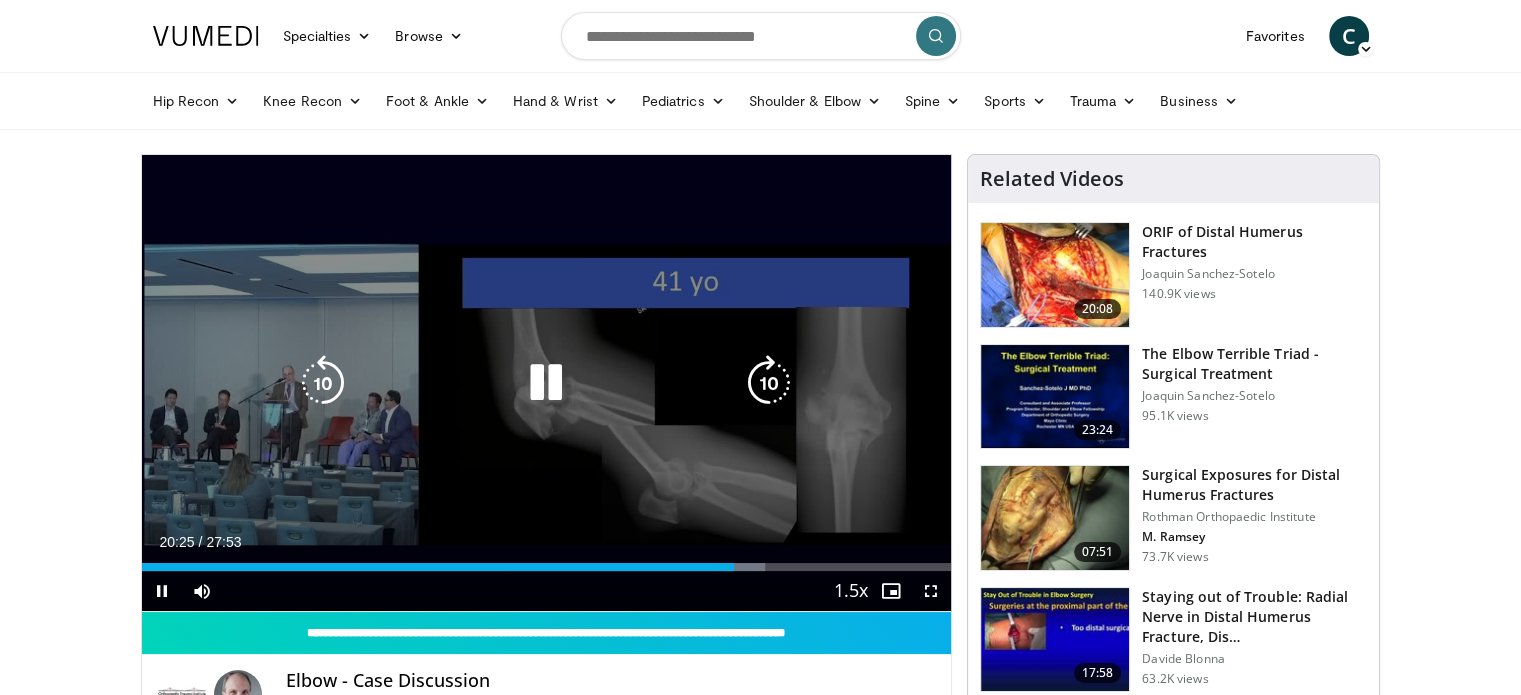 click on "10 seconds
Tap to unmute" at bounding box center [547, 383] 